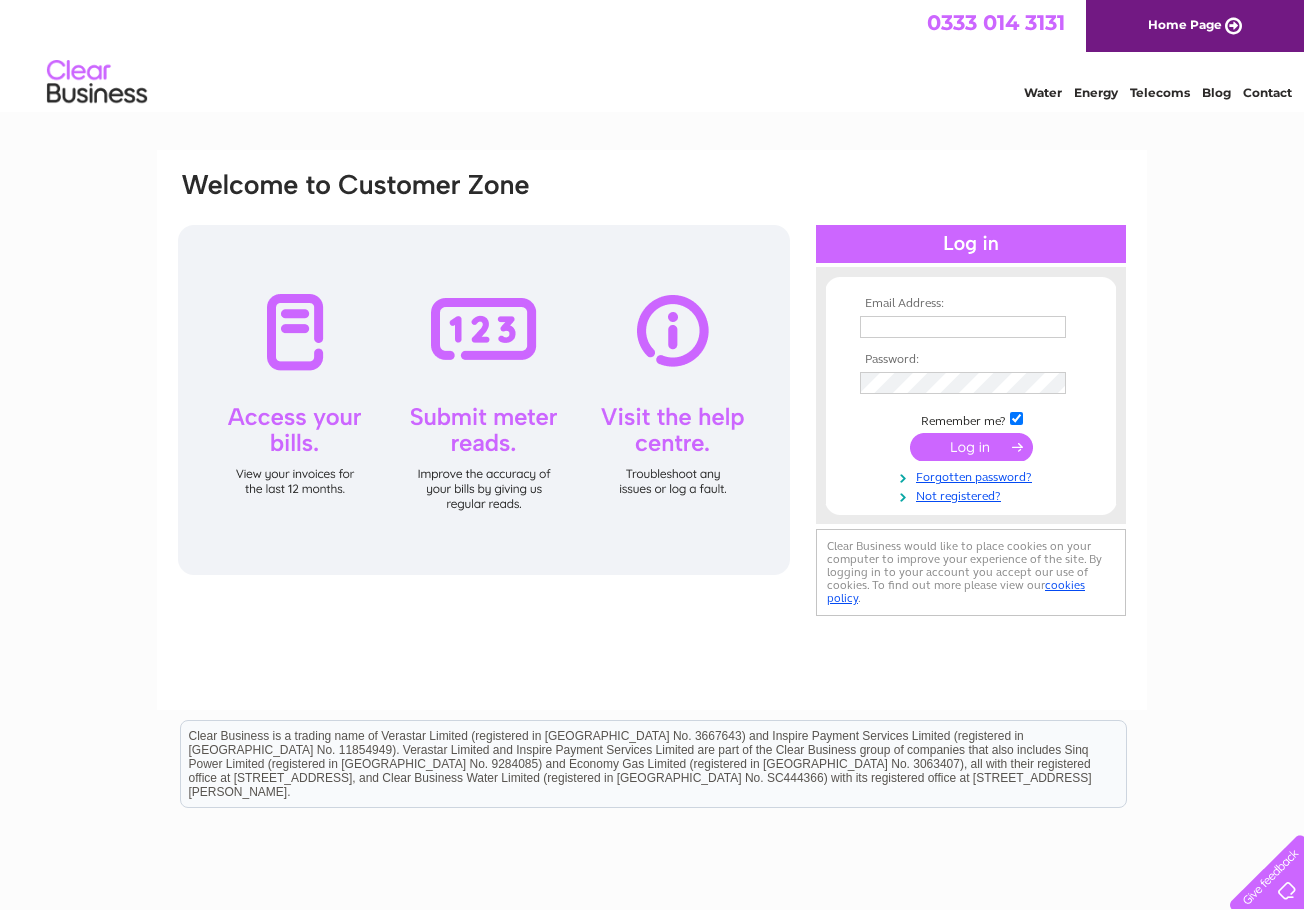 scroll, scrollTop: 0, scrollLeft: 0, axis: both 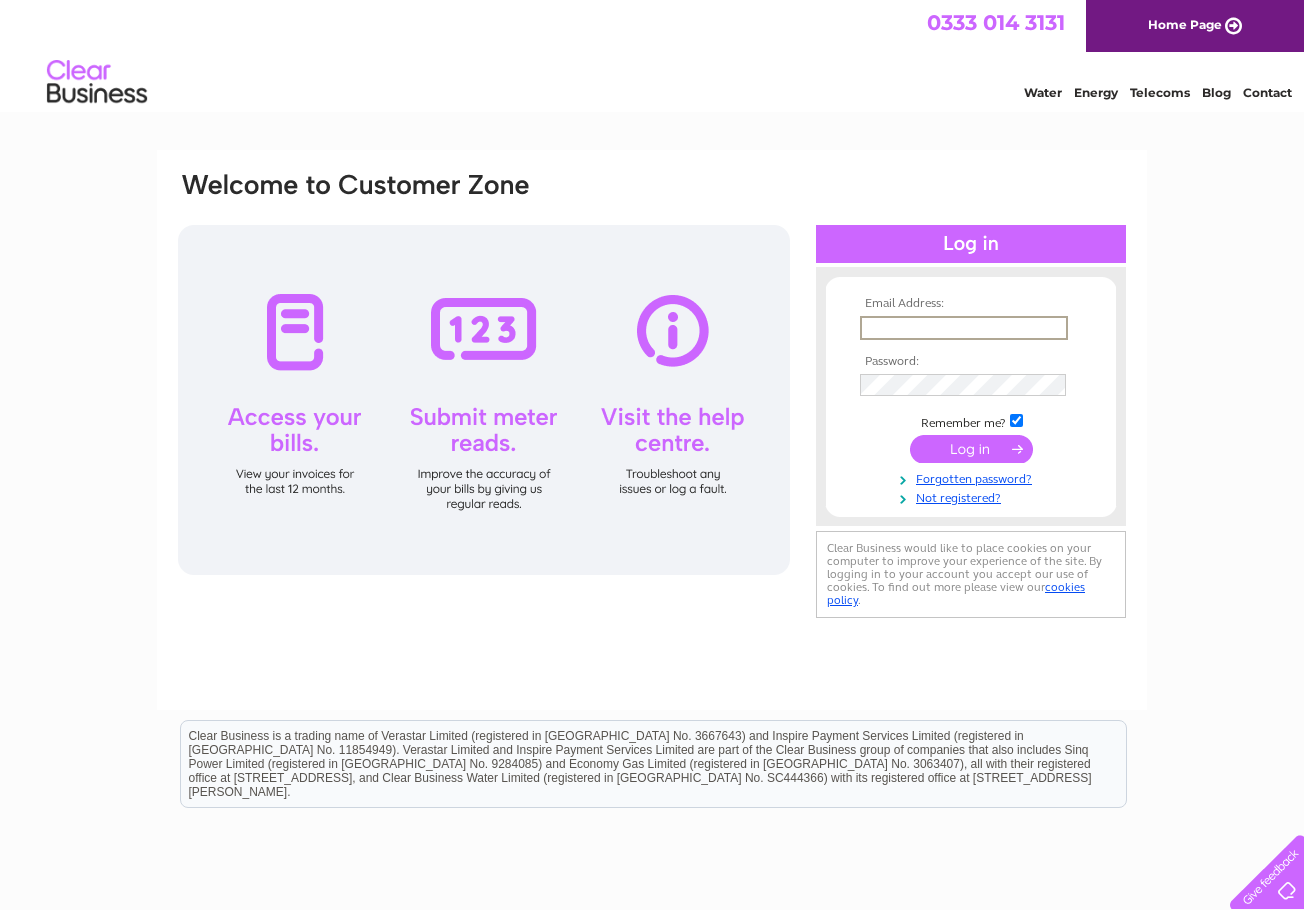 click at bounding box center (964, 328) 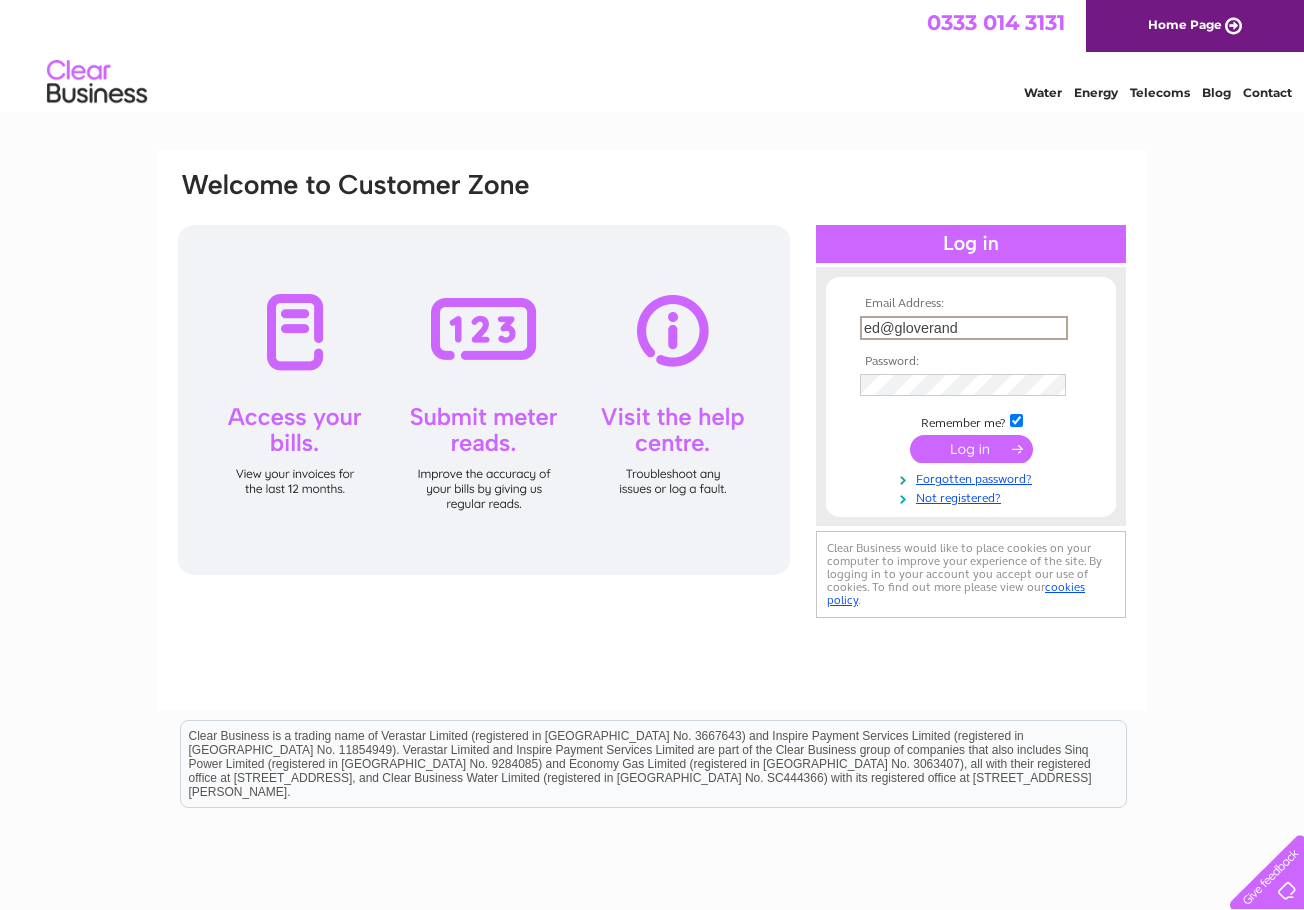 type on "ed@gloverandsmith.co.uk" 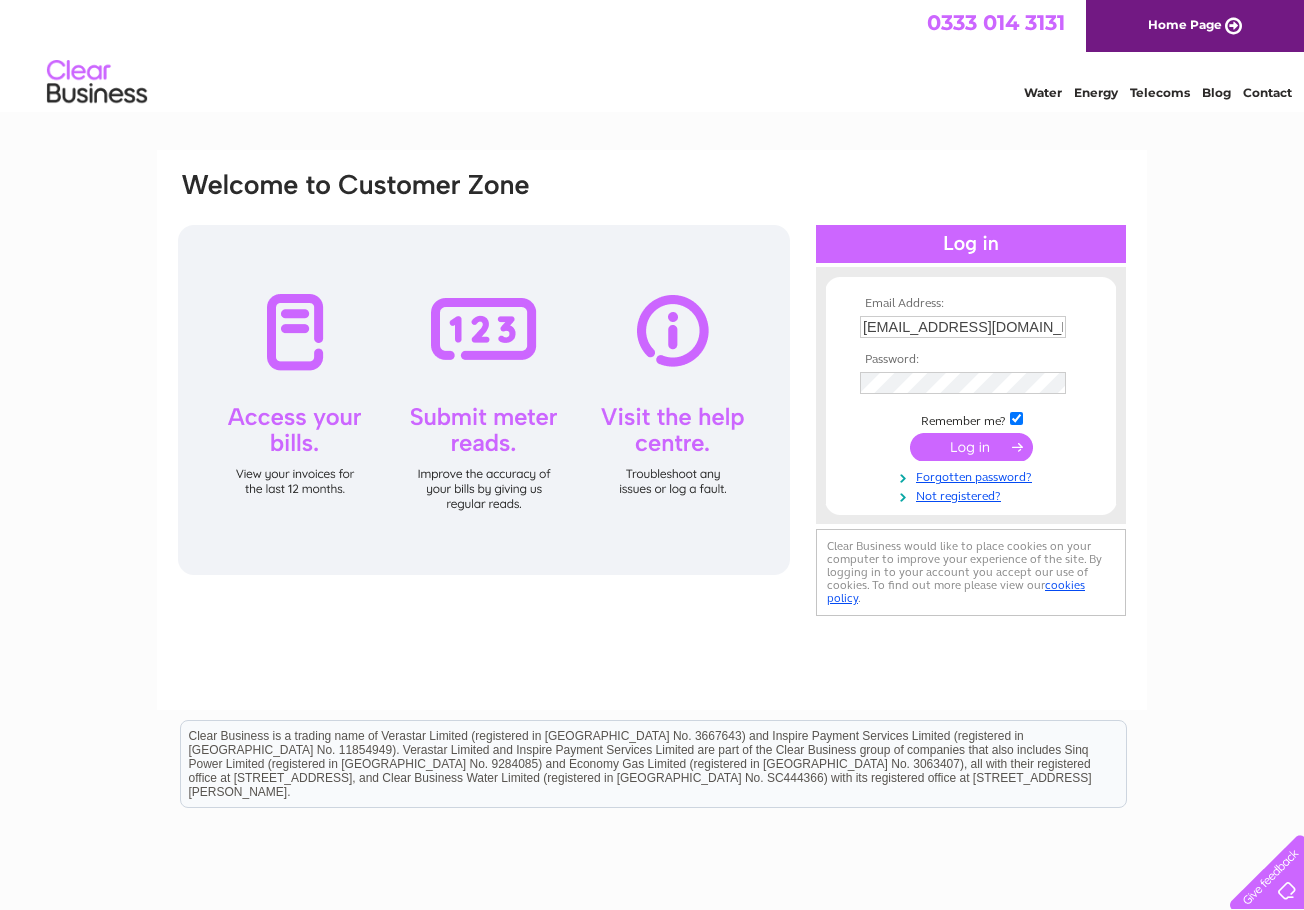 click at bounding box center (971, 447) 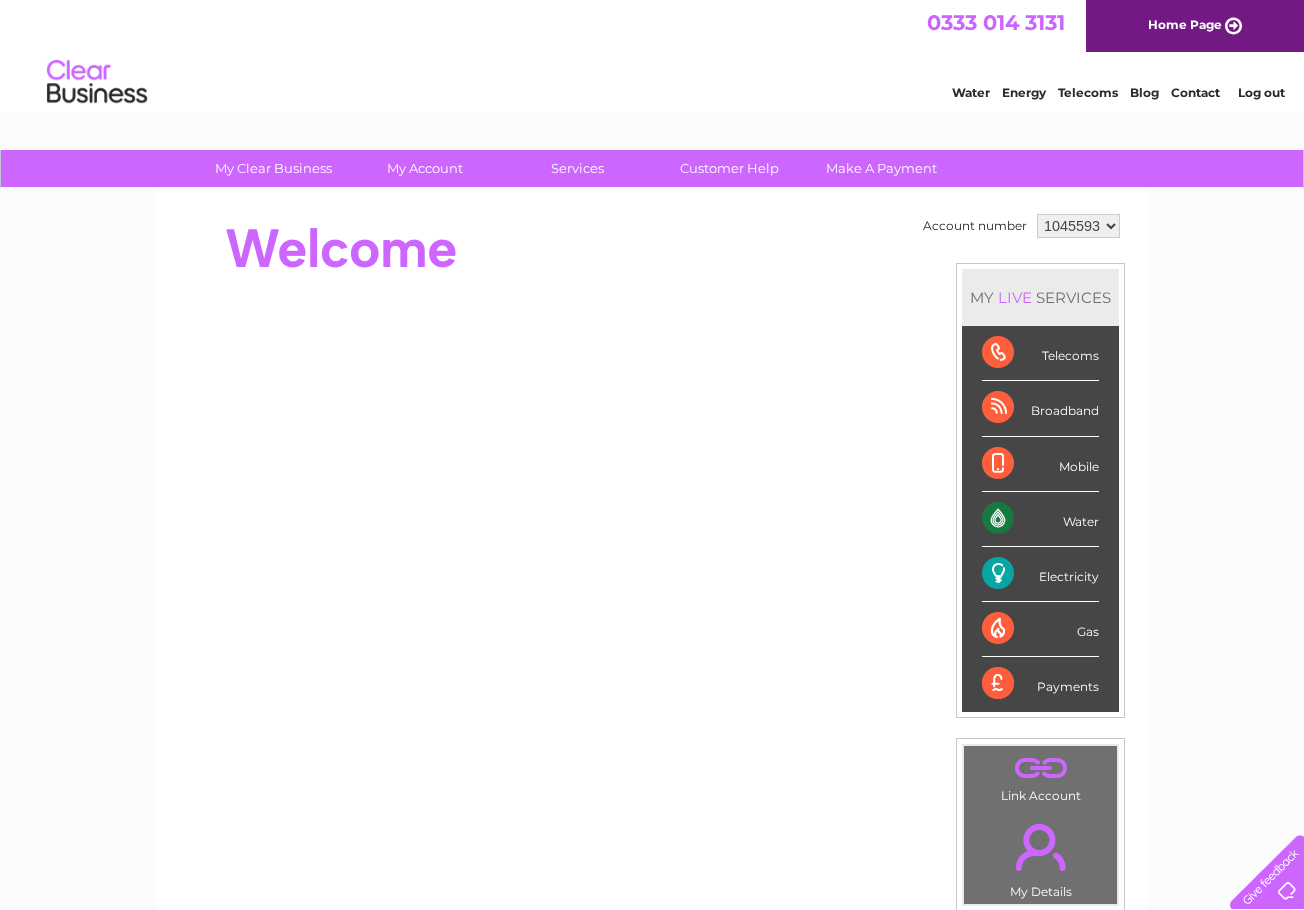 scroll, scrollTop: 0, scrollLeft: 0, axis: both 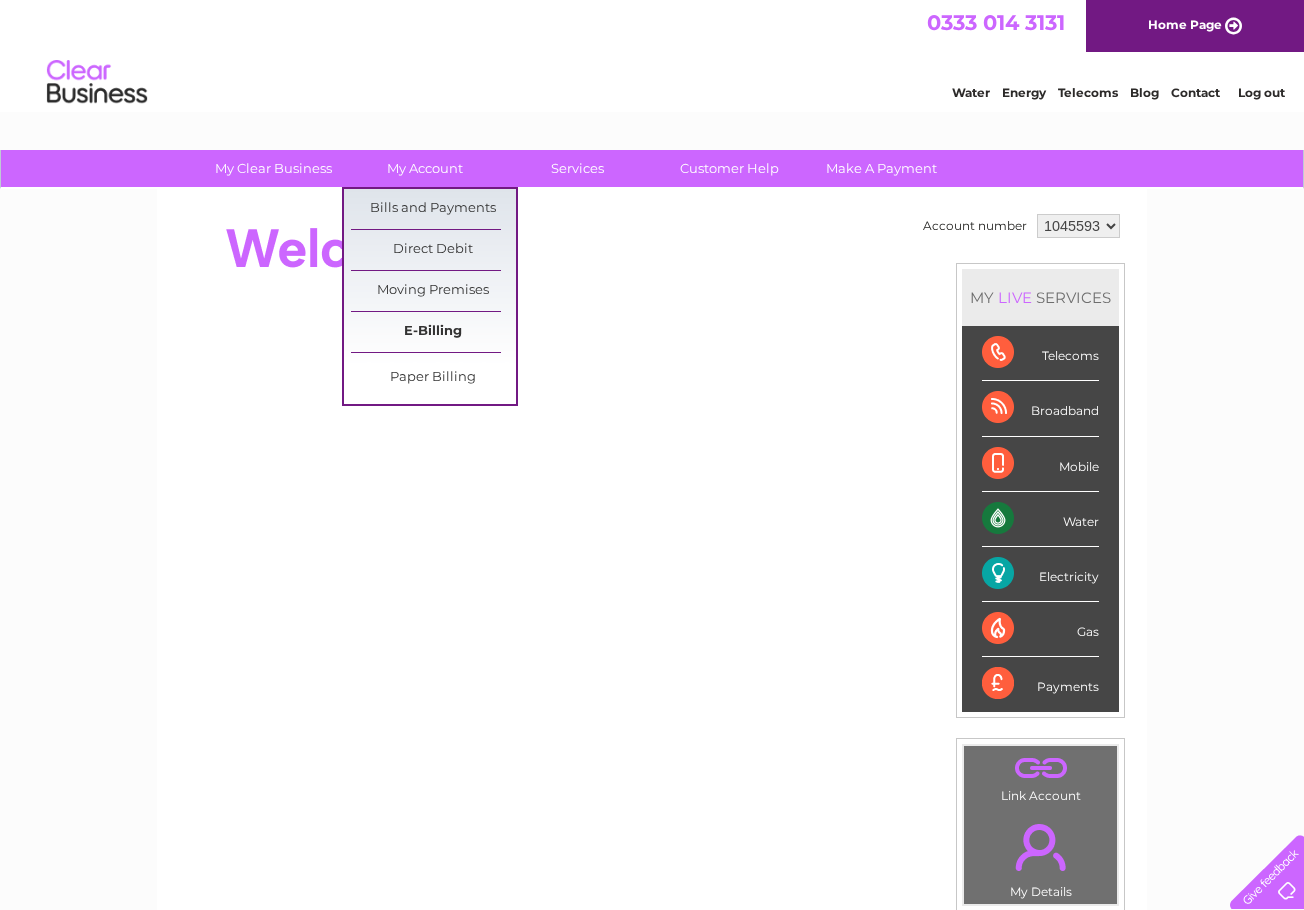 click on "E-Billing" at bounding box center [433, 332] 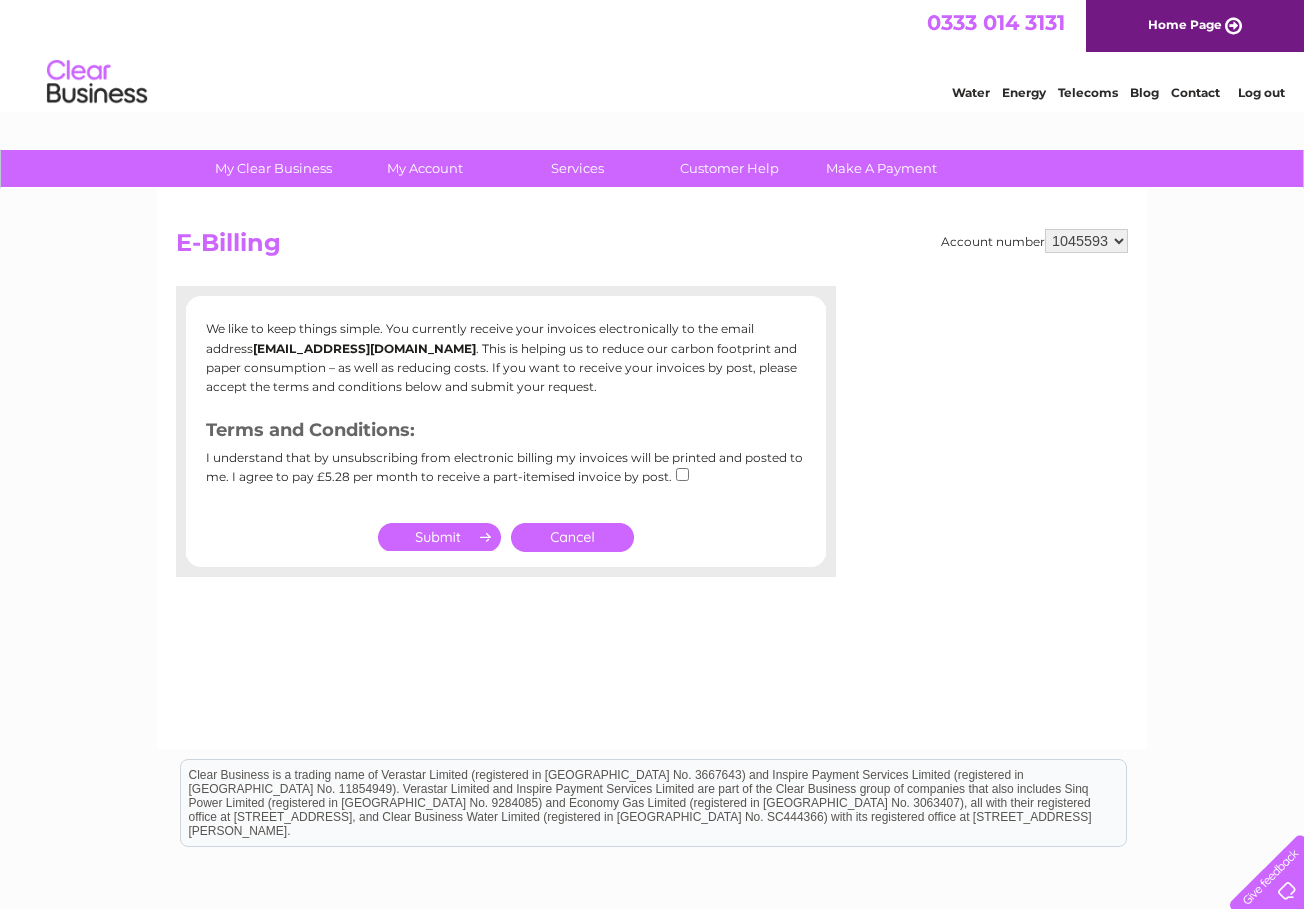 scroll, scrollTop: 0, scrollLeft: 0, axis: both 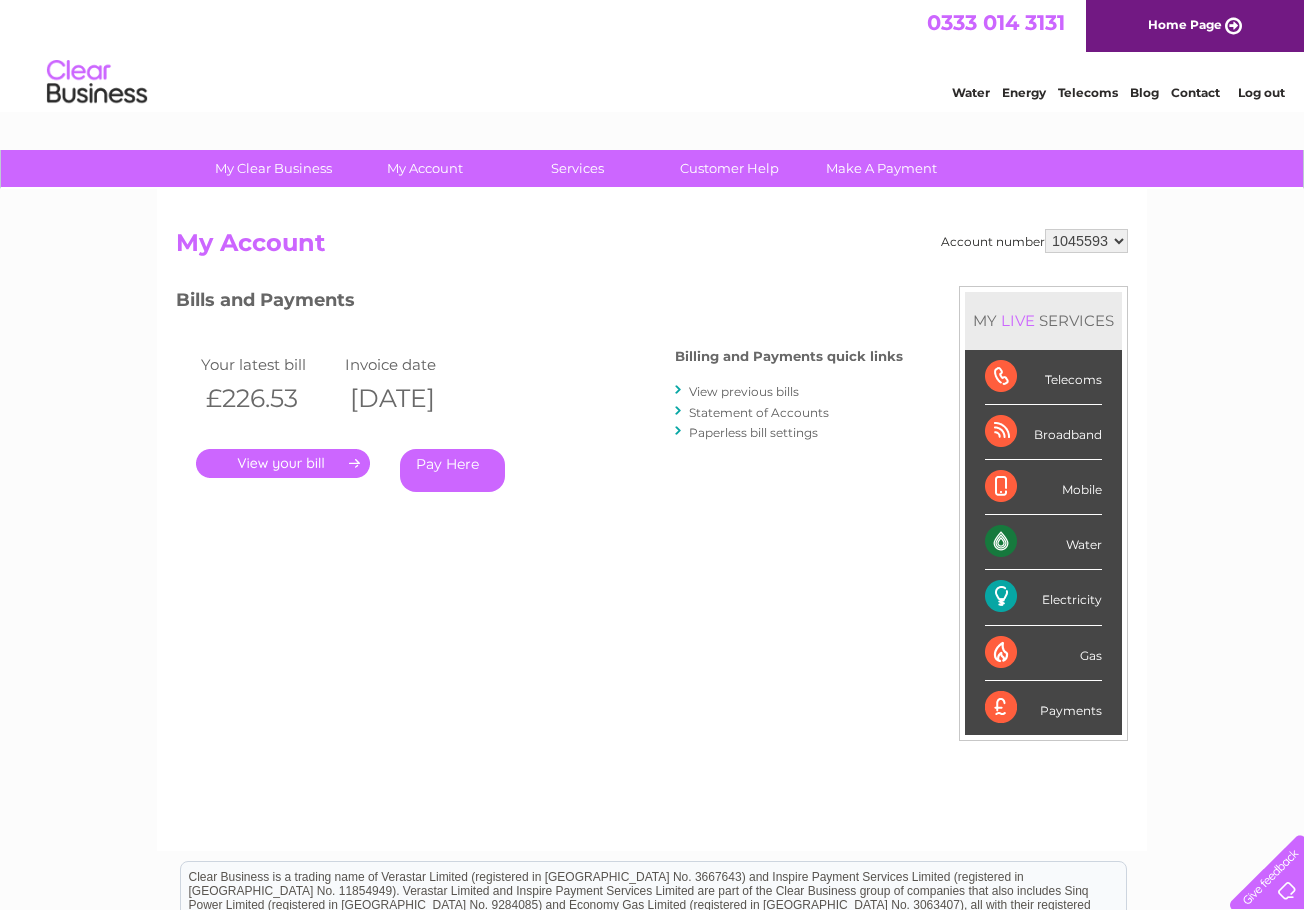 click on "." at bounding box center (283, 463) 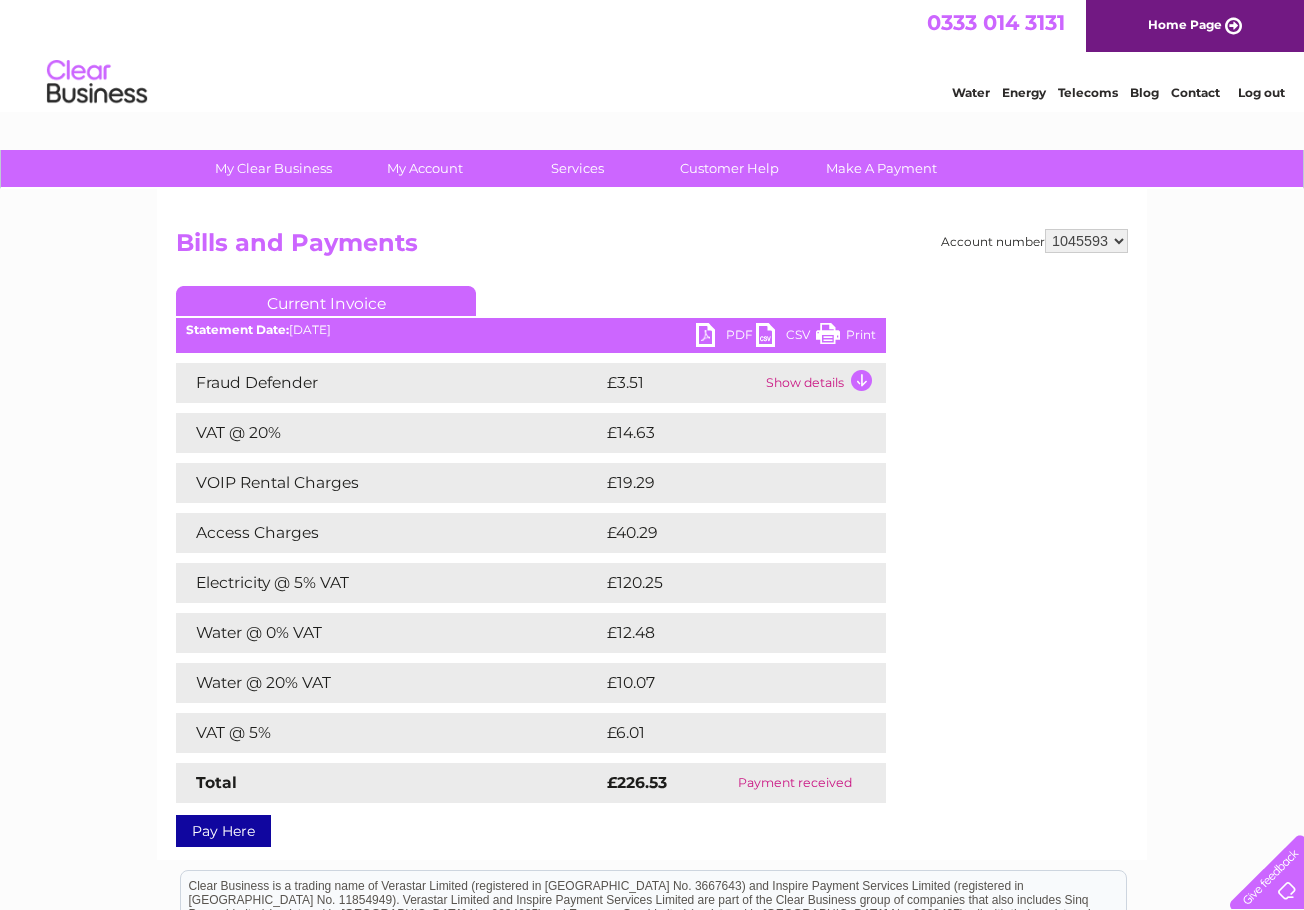 scroll, scrollTop: 0, scrollLeft: 0, axis: both 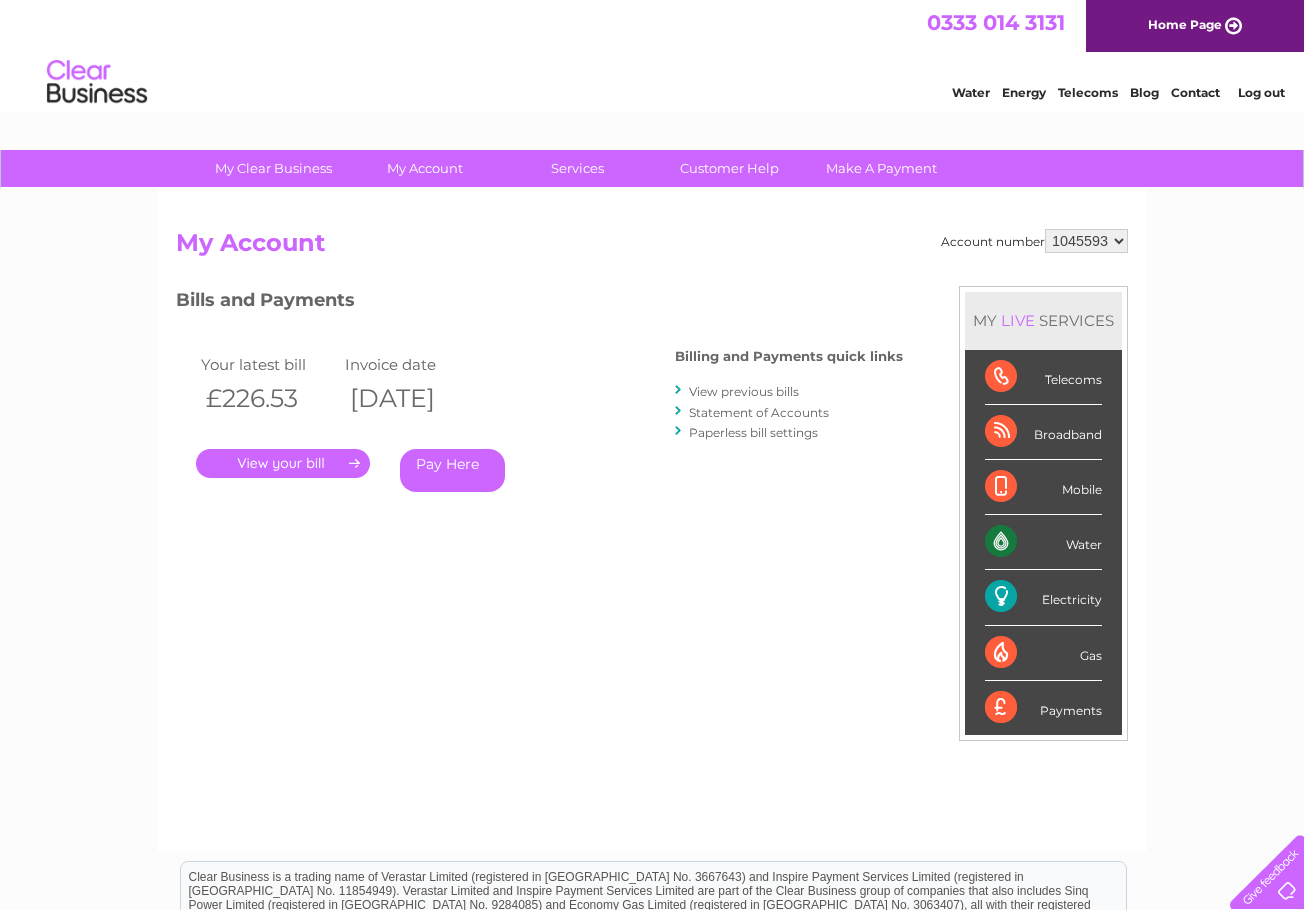 click on "View previous bills" at bounding box center [744, 391] 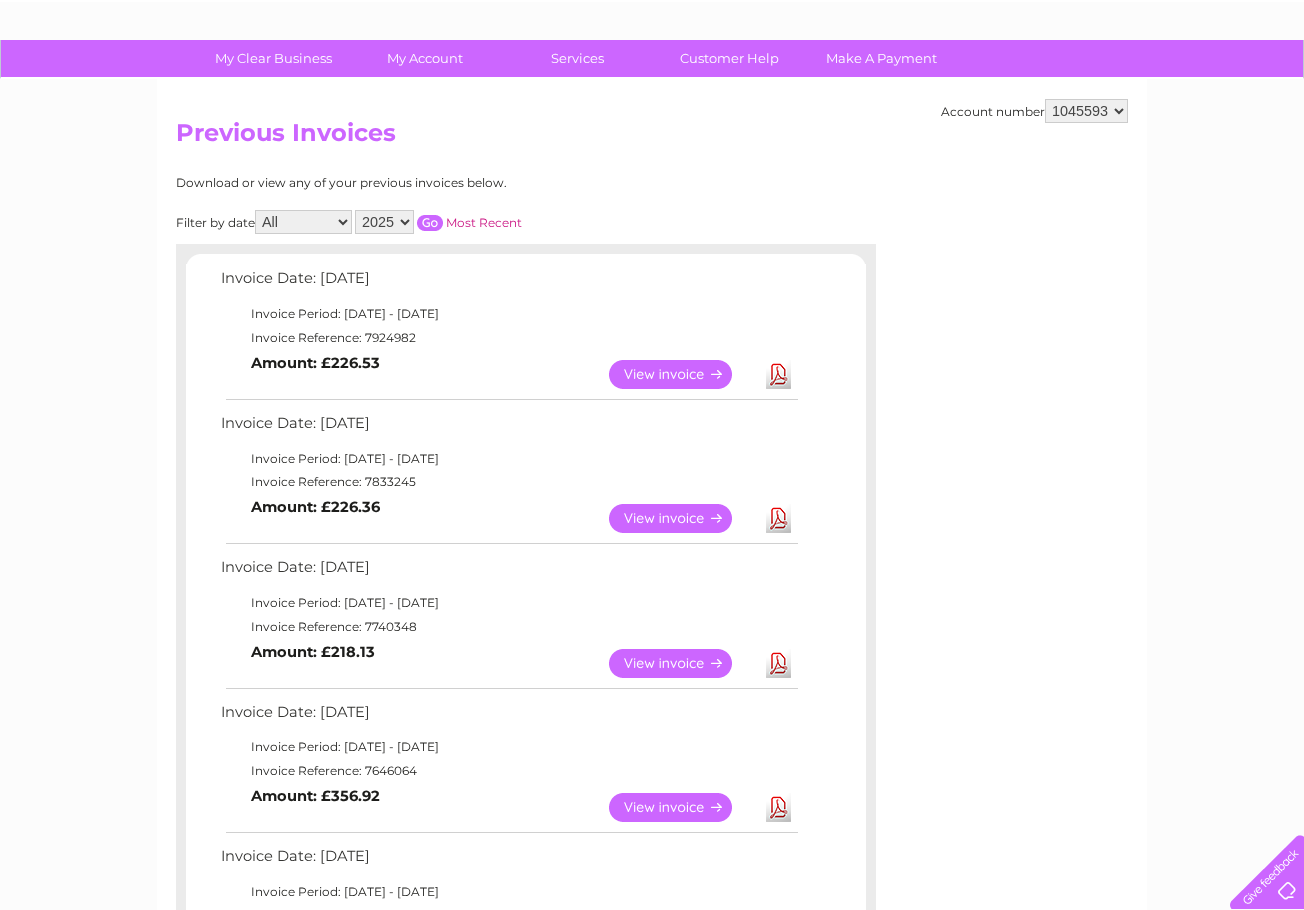 scroll, scrollTop: 200, scrollLeft: 0, axis: vertical 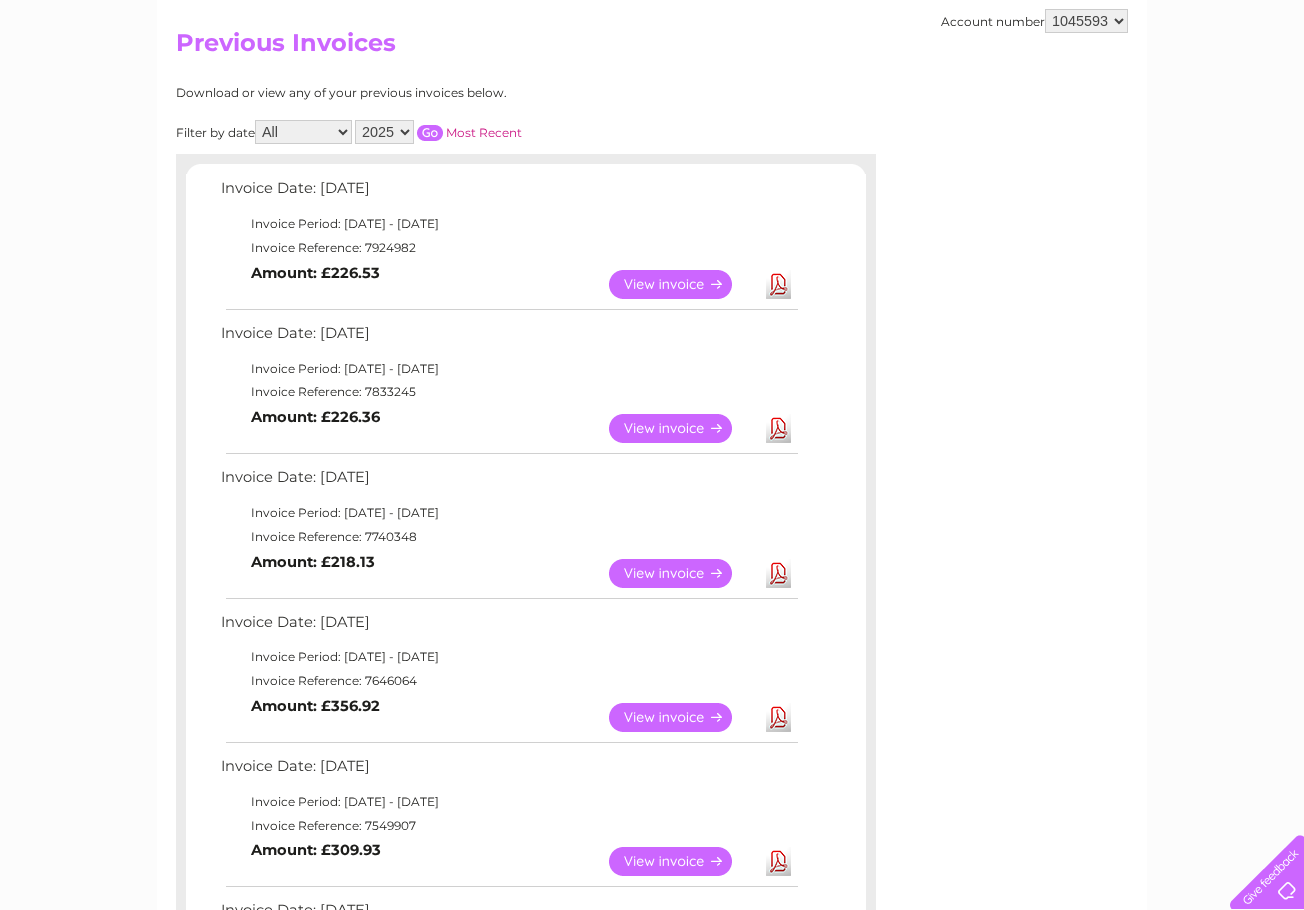 click on "Download" at bounding box center (778, 717) 